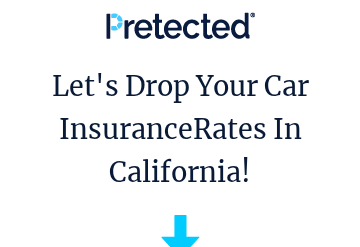 scroll, scrollTop: 0, scrollLeft: 0, axis: both 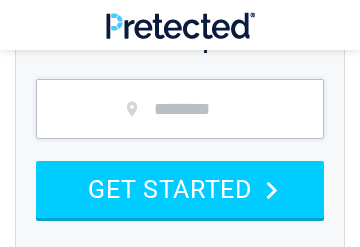 click at bounding box center (180, 109) 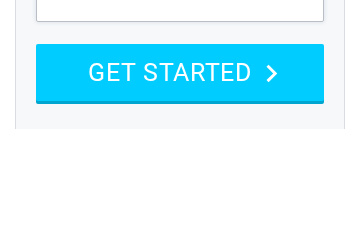 type on "*****" 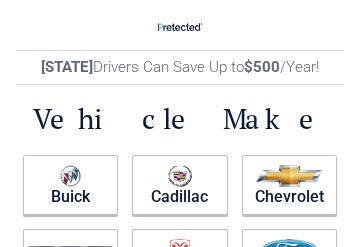 scroll, scrollTop: 0, scrollLeft: 0, axis: both 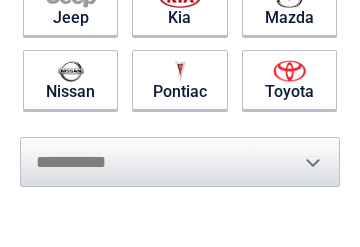 click on "Pontiac" at bounding box center (179, 80) 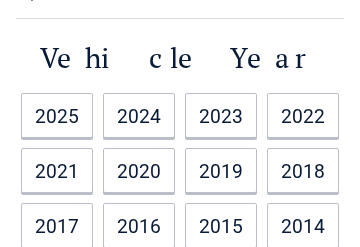scroll, scrollTop: 1, scrollLeft: 0, axis: vertical 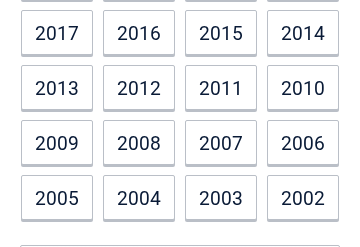 click on "2004" at bounding box center [139, 197] 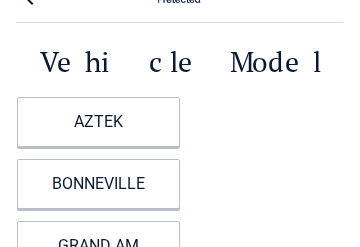 scroll, scrollTop: 0, scrollLeft: 0, axis: both 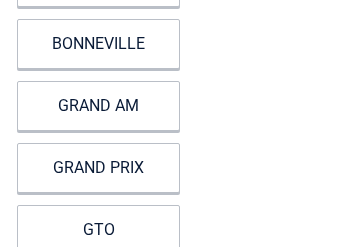 click on "GRAND PRIX" at bounding box center [98, 168] 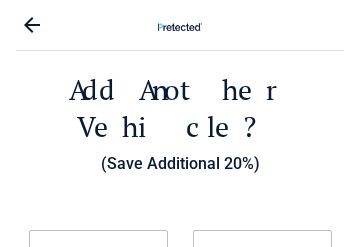 scroll, scrollTop: 0, scrollLeft: 0, axis: both 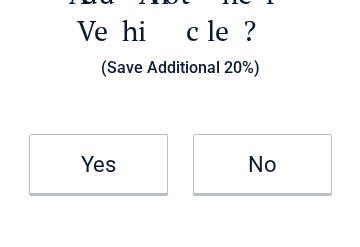 click on "No" at bounding box center [262, 165] 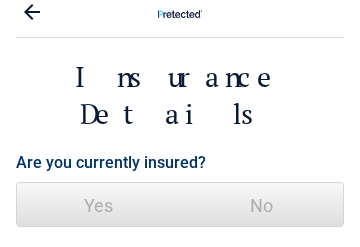 scroll, scrollTop: 0, scrollLeft: 0, axis: both 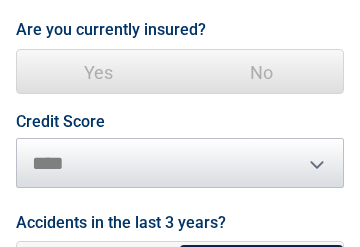 click on "No" at bounding box center [261, 72] 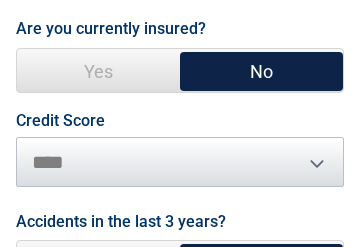 click on "No" at bounding box center [261, 71] 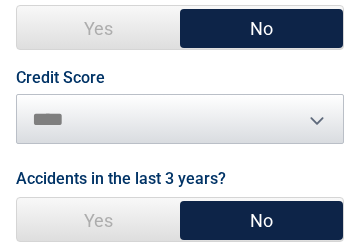 scroll, scrollTop: 206, scrollLeft: 0, axis: vertical 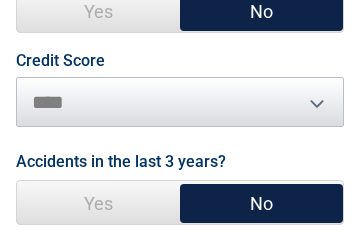 click on "**********" at bounding box center (180, 128) 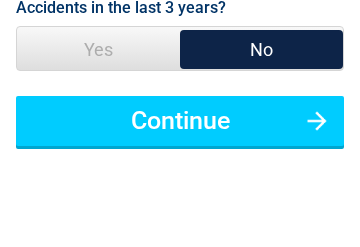 click on "Continue" at bounding box center (180, 121) 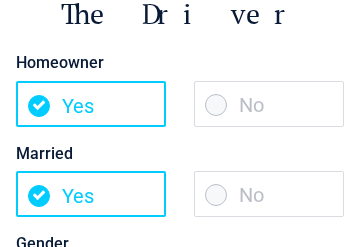 scroll, scrollTop: 113, scrollLeft: 0, axis: vertical 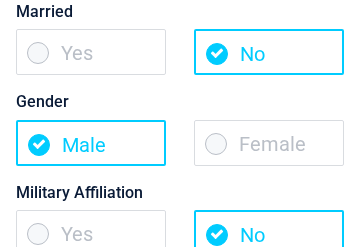 click on "Female" at bounding box center [269, 143] 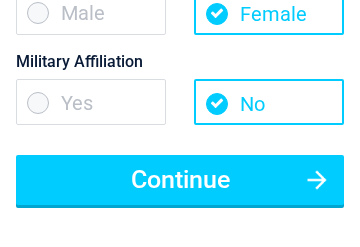 scroll, scrollTop: 386, scrollLeft: 0, axis: vertical 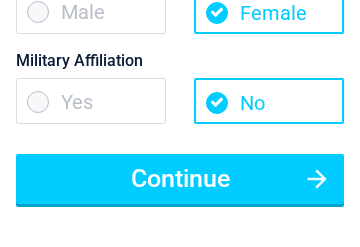 click on "Continue" at bounding box center (180, 180) 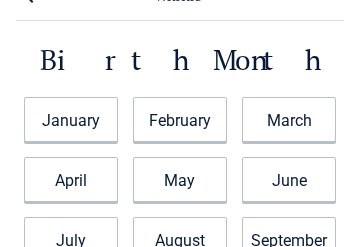 scroll, scrollTop: 0, scrollLeft: 0, axis: both 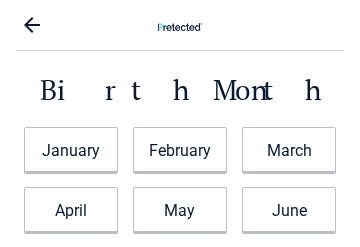 click on "June" at bounding box center [289, 209] 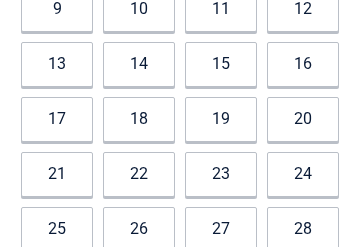click on "24" at bounding box center [303, 174] 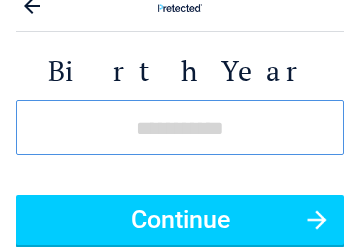 scroll, scrollTop: 0, scrollLeft: 0, axis: both 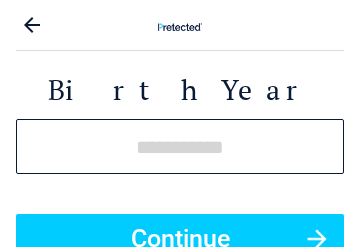 click at bounding box center (180, 146) 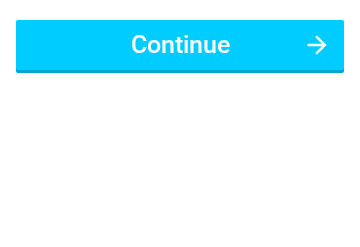 type on "****" 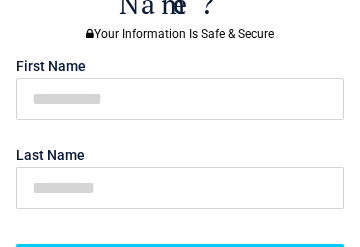 scroll, scrollTop: 130, scrollLeft: 0, axis: vertical 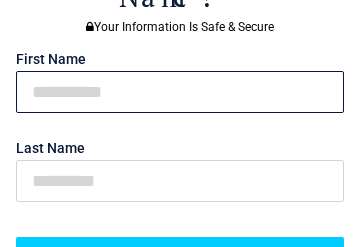 click at bounding box center (180, 92) 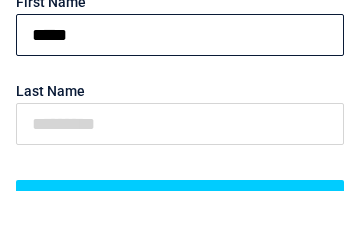 type on "*****" 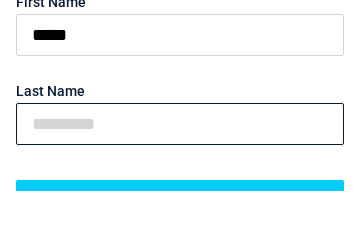 click at bounding box center (180, 181) 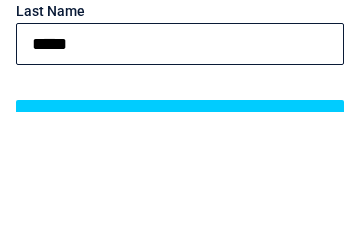 type on "*****" 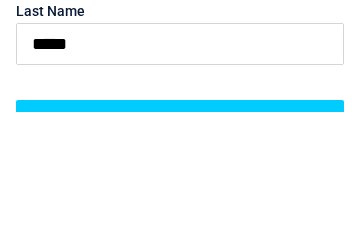 click on "Continue" at bounding box center [180, 261] 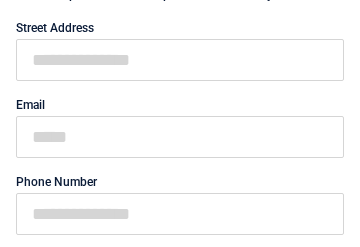 scroll, scrollTop: 98, scrollLeft: 0, axis: vertical 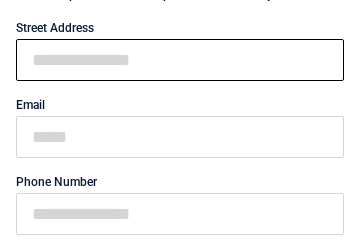 click on "First Name" at bounding box center [180, 60] 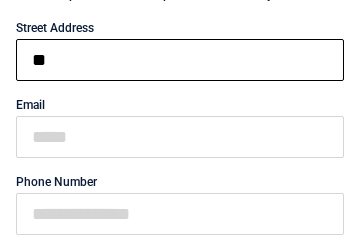 type on "*" 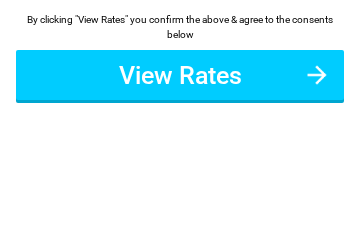 scroll, scrollTop: 198, scrollLeft: 0, axis: vertical 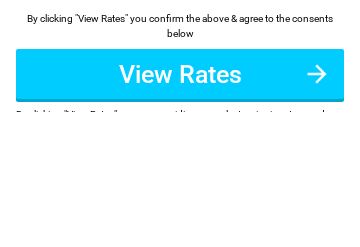 click on "View Rates" at bounding box center (180, 210) 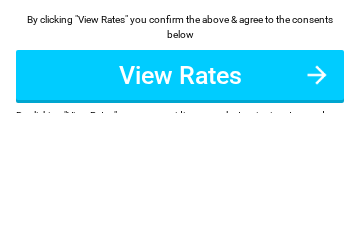 click on "View Rates" at bounding box center (180, 210) 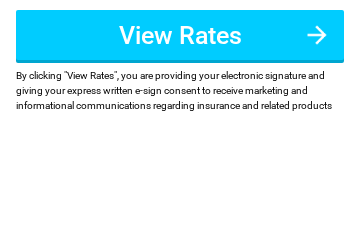 scroll, scrollTop: 239, scrollLeft: 0, axis: vertical 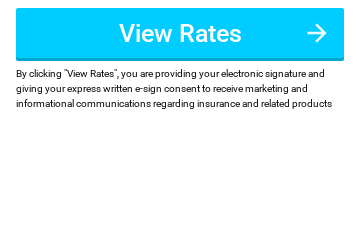 click on "View Rates" at bounding box center [180, 169] 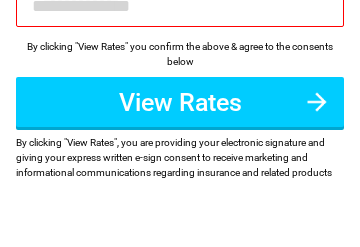 click on "View Rates" at bounding box center [180, 169] 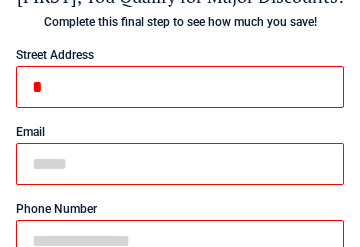 scroll, scrollTop: 65, scrollLeft: 0, axis: vertical 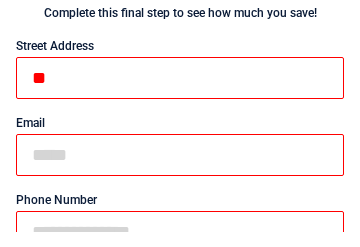 type on "*" 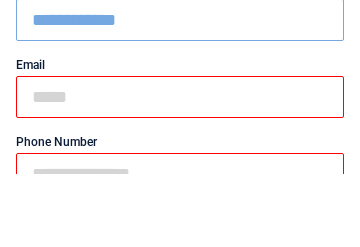 type on "**********" 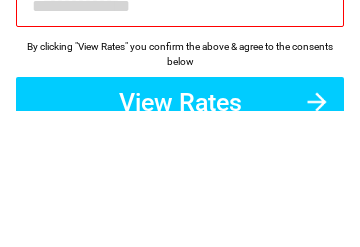 scroll, scrollTop: 172, scrollLeft: 0, axis: vertical 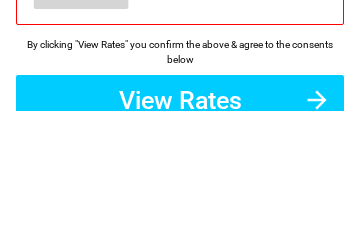 type on "**********" 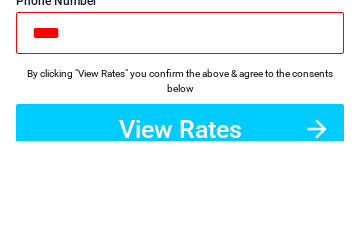 click on "View Rates" at bounding box center [180, 236] 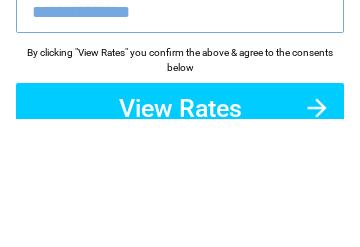 type on "**********" 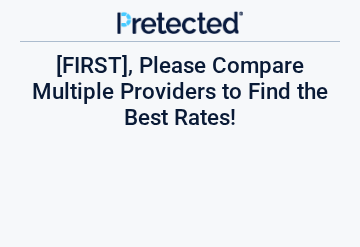 scroll, scrollTop: 0, scrollLeft: 0, axis: both 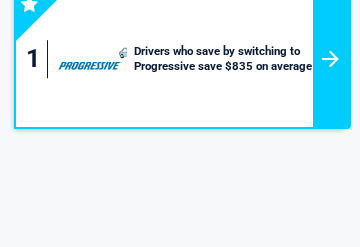 click at bounding box center [332, 59] 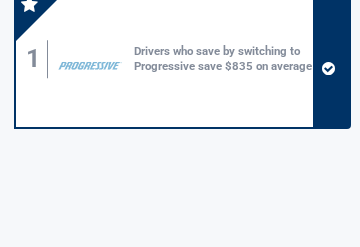 scroll, scrollTop: 158, scrollLeft: 0, axis: vertical 